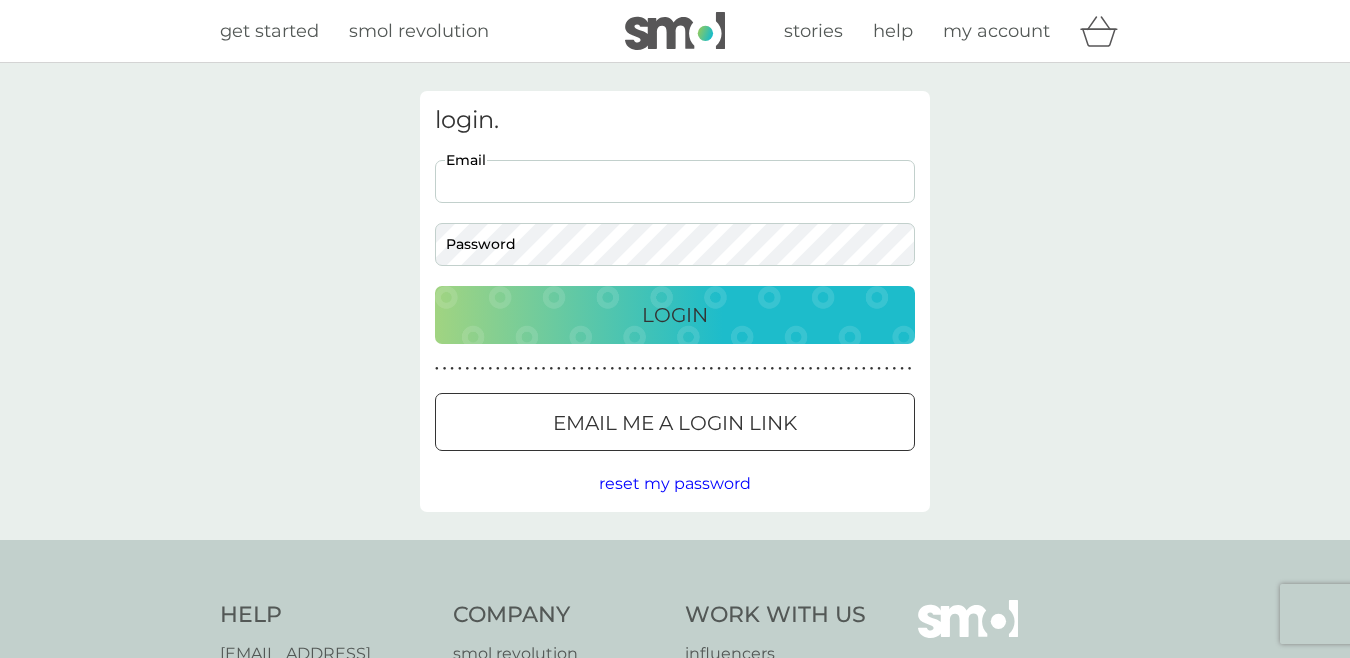 scroll, scrollTop: 0, scrollLeft: 0, axis: both 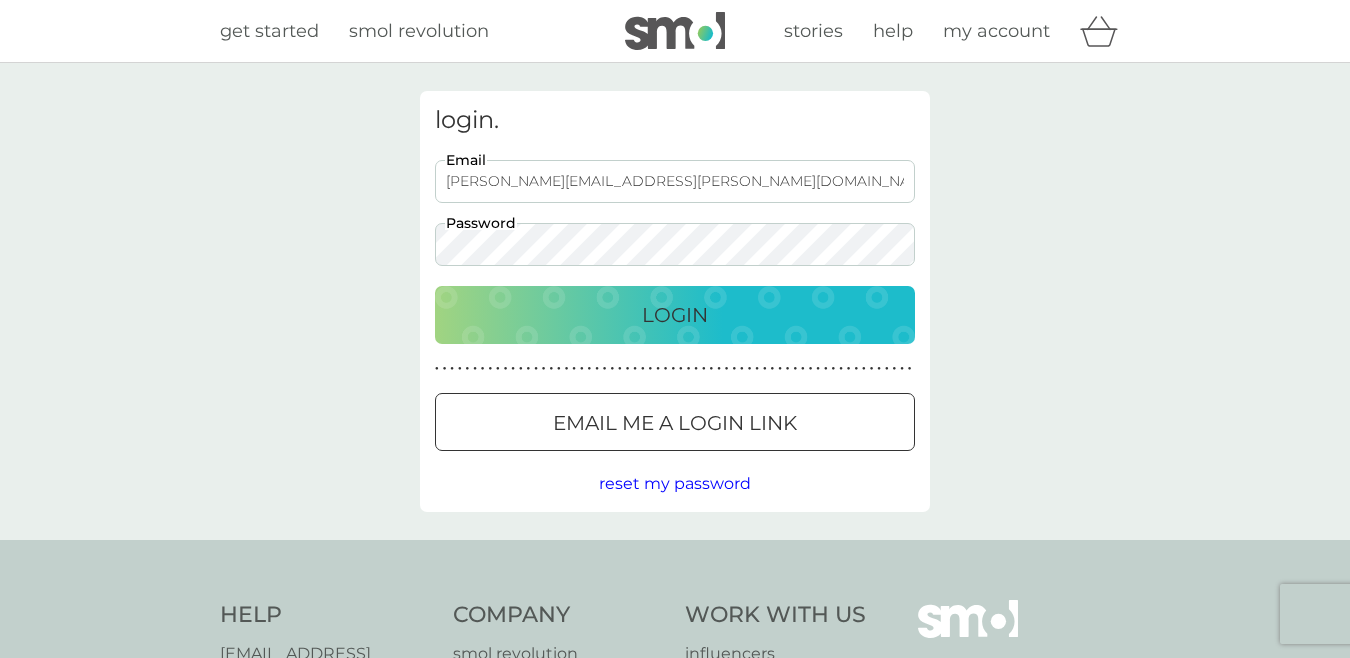 click on "Login" at bounding box center [675, 315] 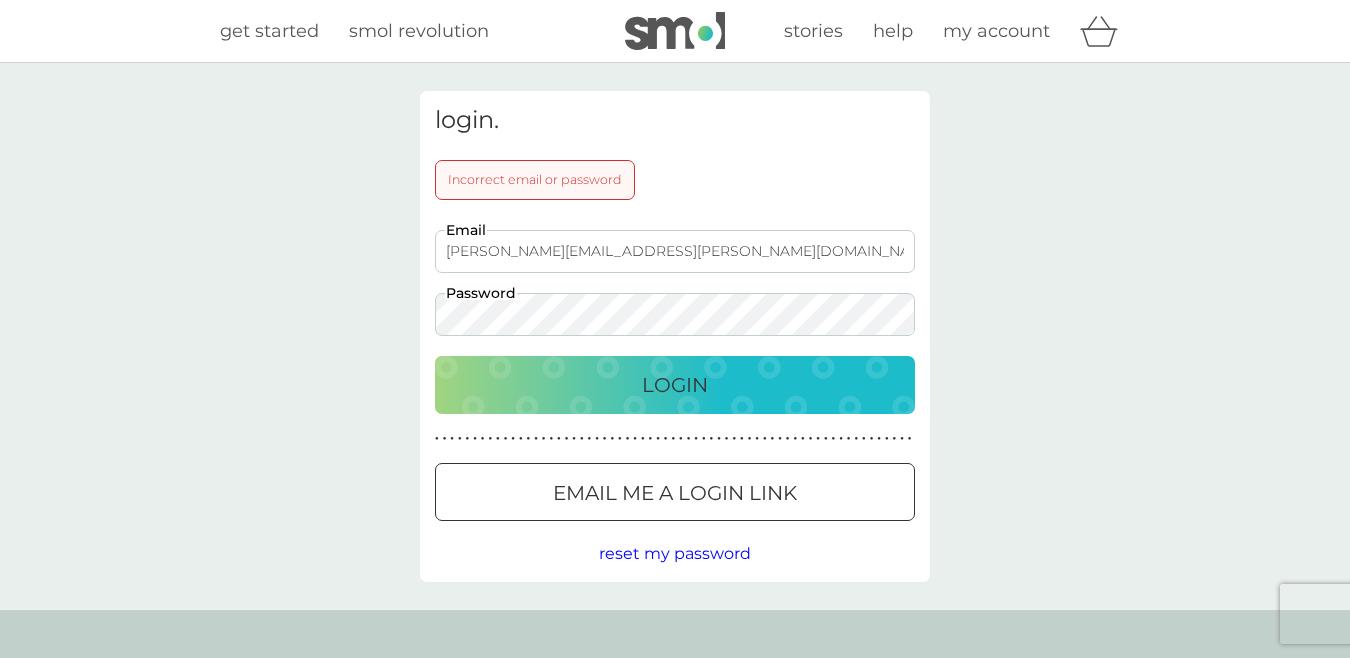 click on "login. Incorrect email or password [PERSON_NAME][EMAIL_ADDRESS][PERSON_NAME][DOMAIN_NAME] Email Password Login ● ● ● ● ● ● ● ● ● ● ● ● ● ● ● ● ● ● ● ● ● ● ● ● ● ● ● ● ● ● ● ● ● ● ● ● ● ● ● ● ● ● ● ● ● ● ● ● ● ● ● ● ● ● ● ● ● ● ● ● ● ● ● ● ● ● ● ● ● ● Email me a login link reset my password" at bounding box center (675, 336) 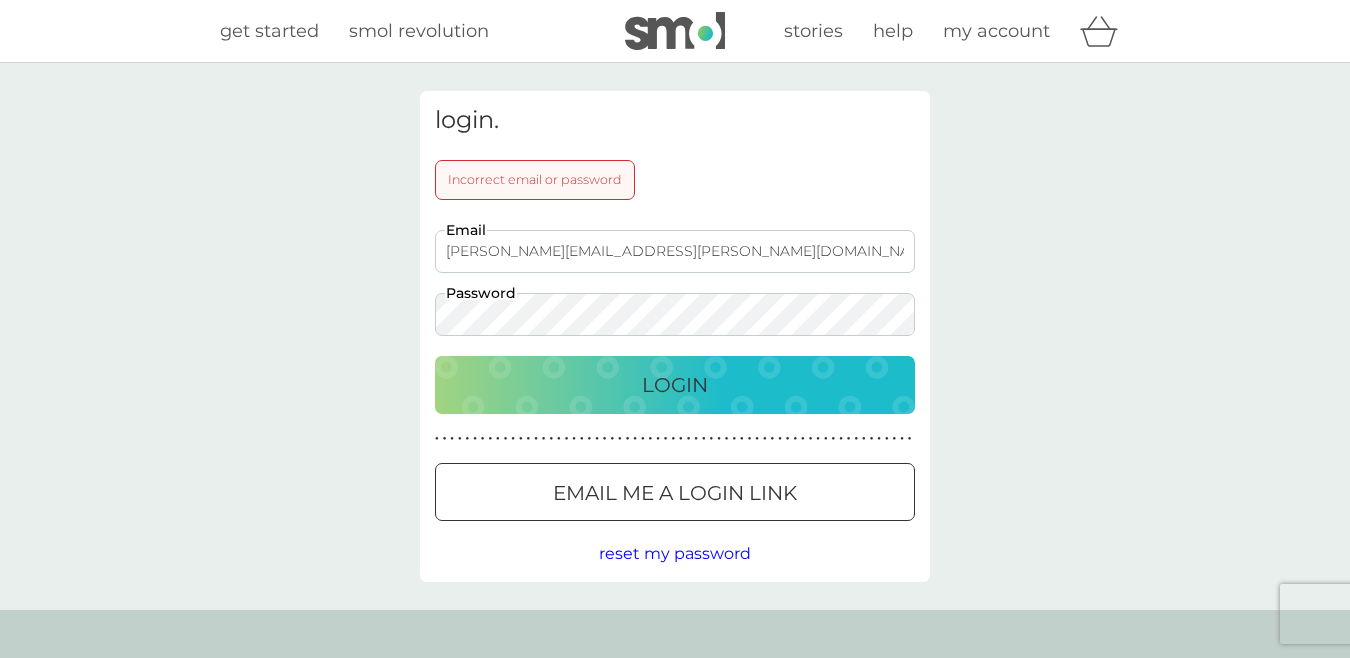 click on "Login" at bounding box center (675, 385) 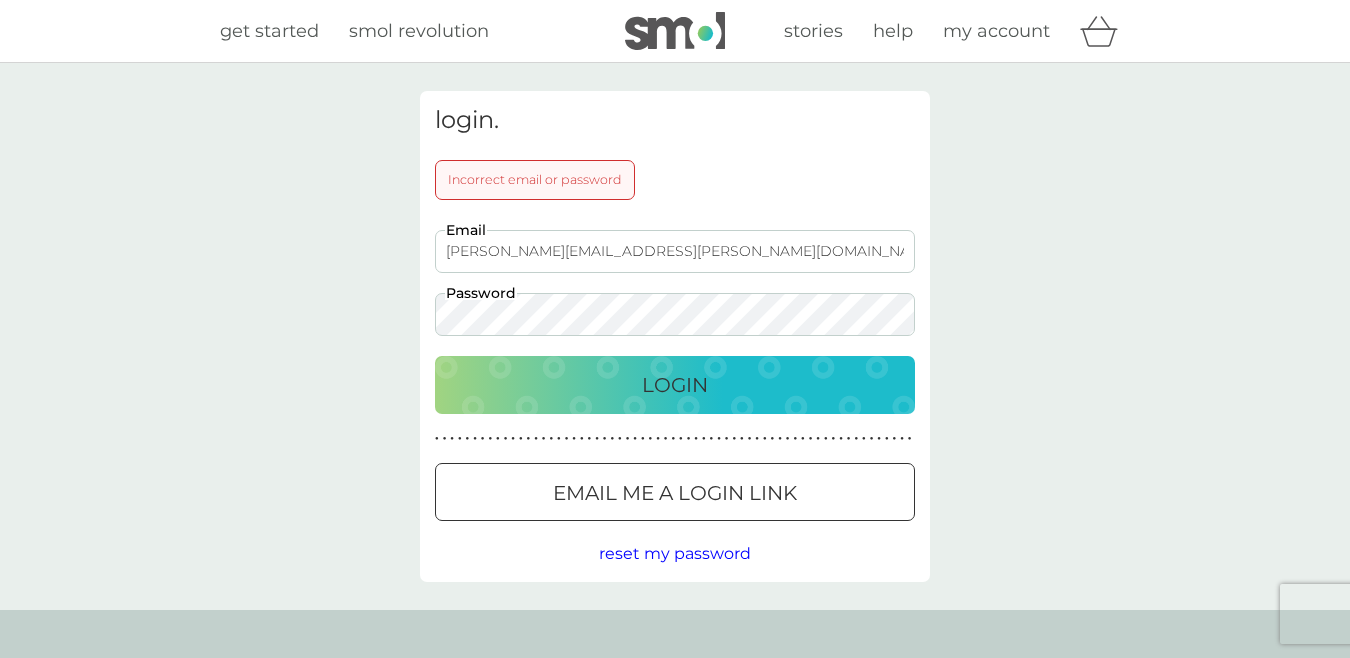 click on "Login" at bounding box center [675, 385] 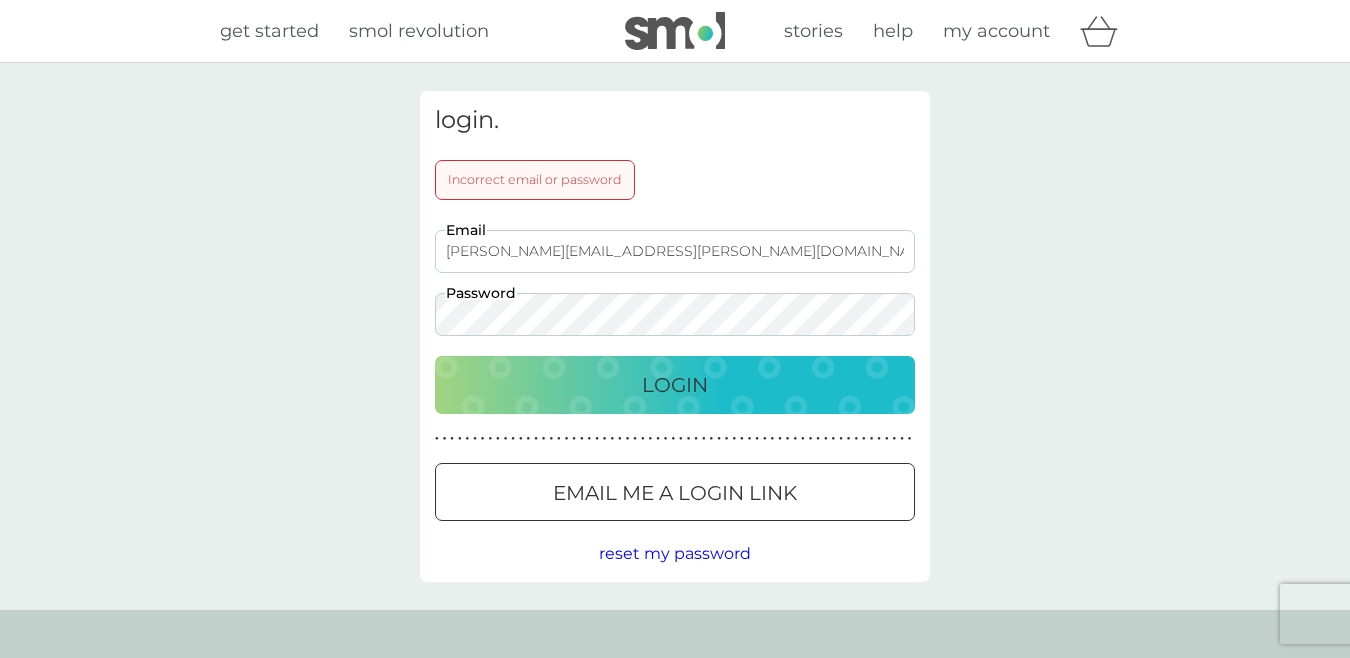 click on "Login" at bounding box center [675, 385] 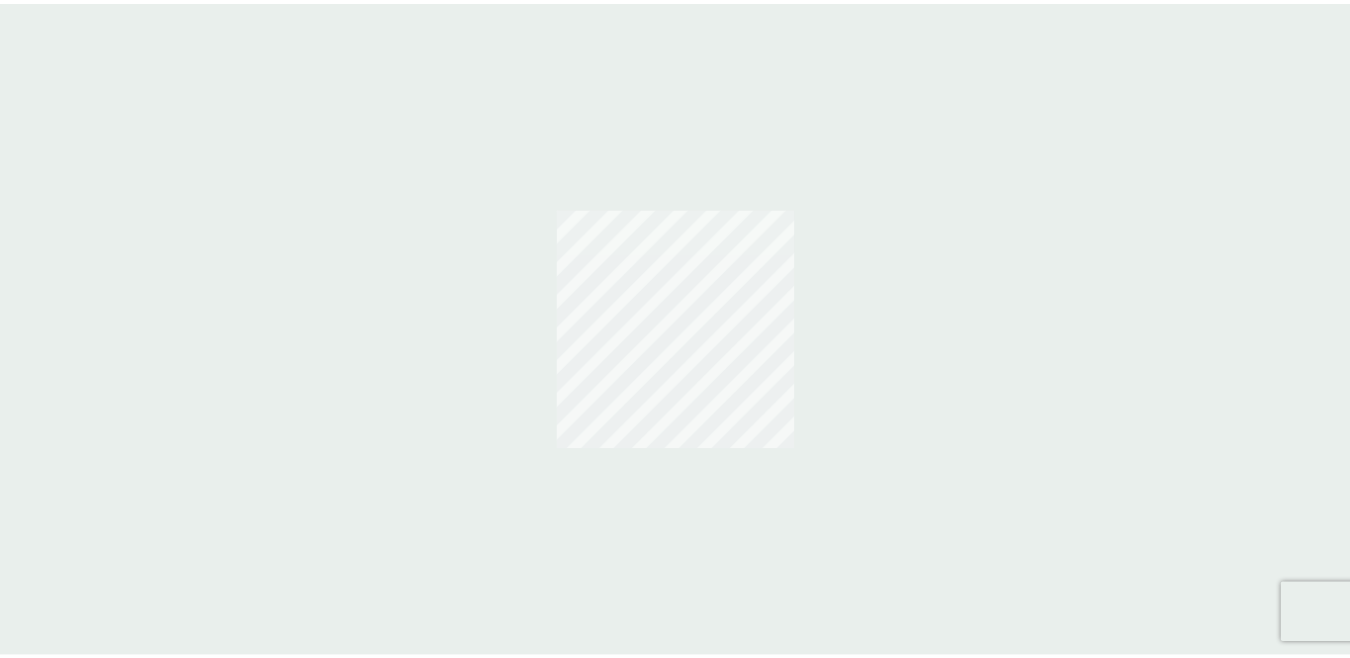 scroll, scrollTop: 0, scrollLeft: 0, axis: both 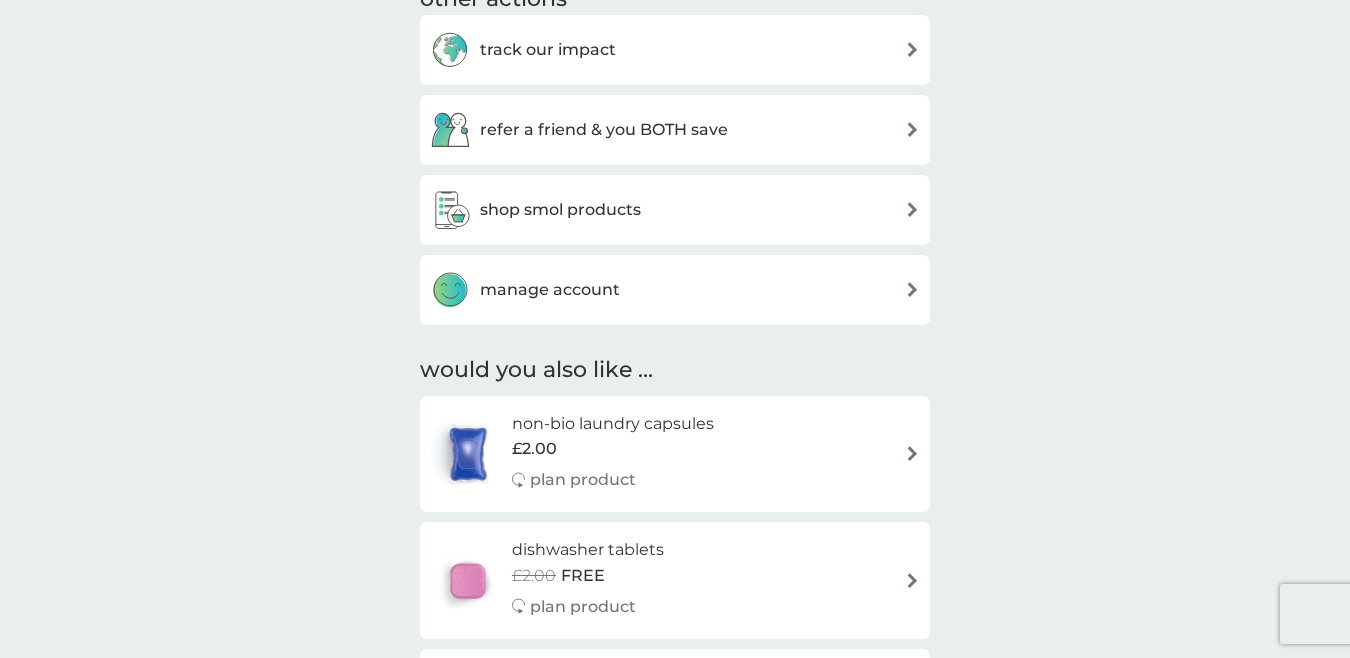 click on "manage account" at bounding box center (675, 290) 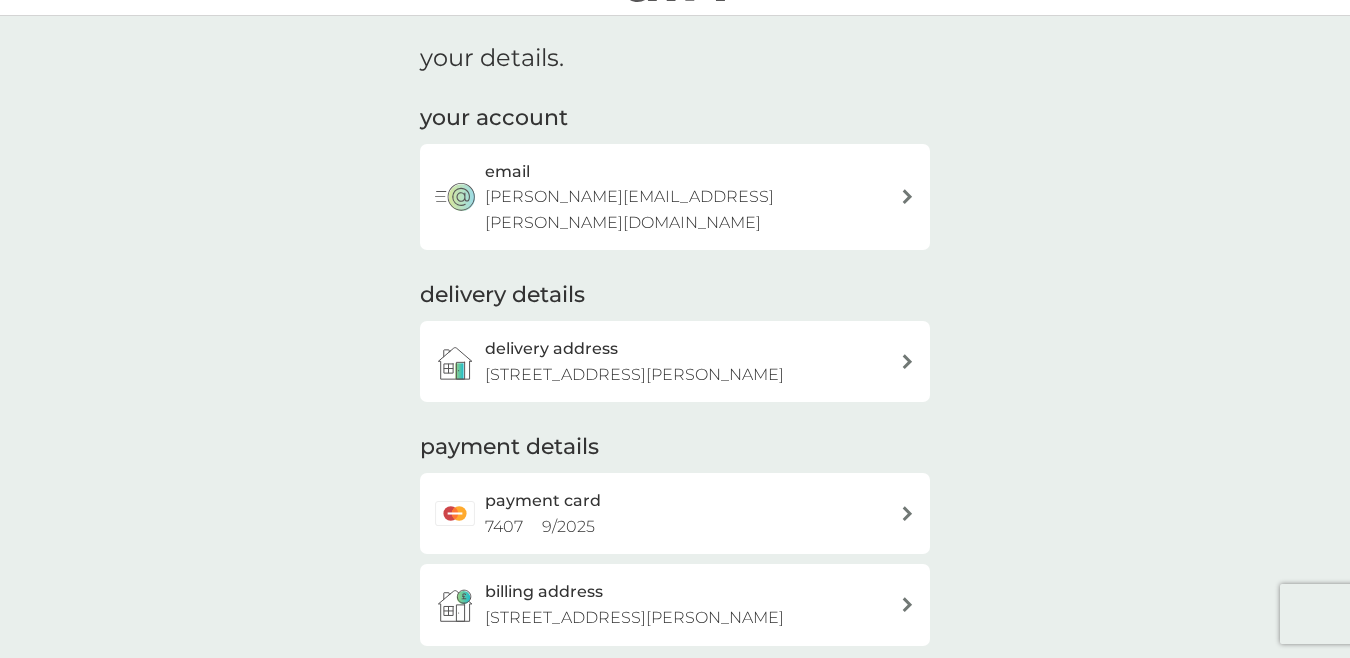 scroll, scrollTop: 0, scrollLeft: 0, axis: both 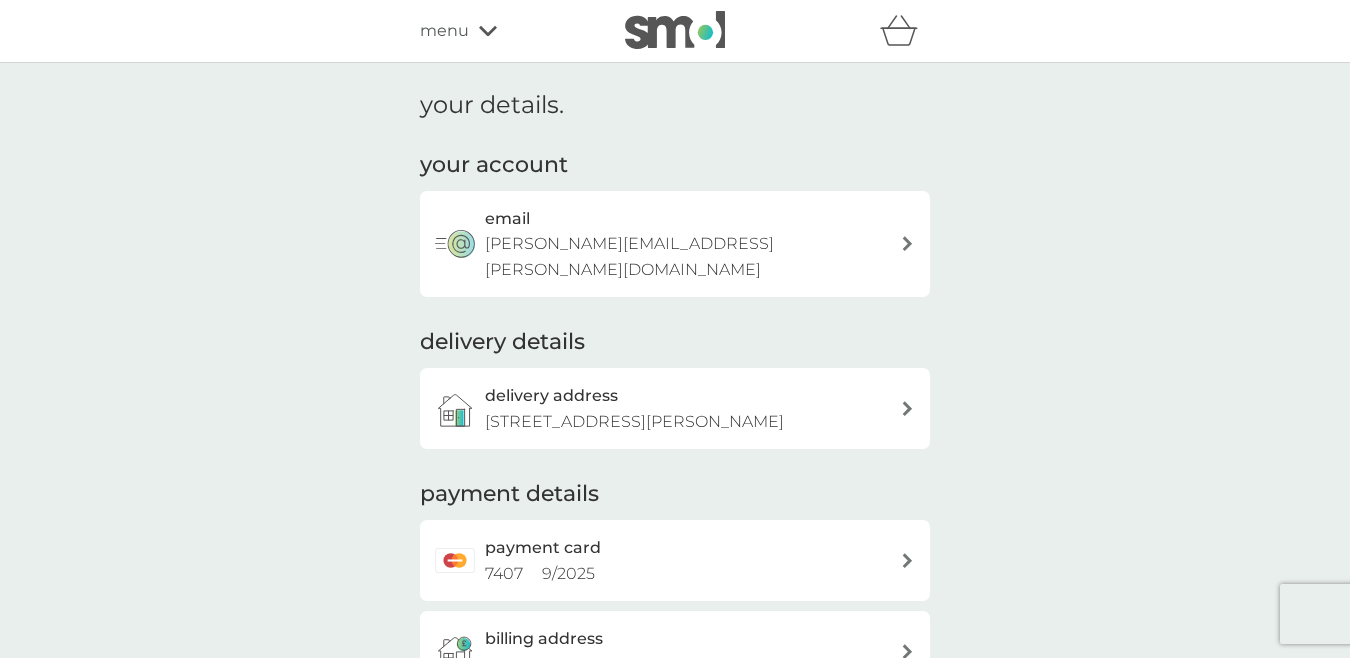 click on "refer a friend & you BOTH save smol impact smol shop your smol plans your upcoming orders your details order history logout menu" at bounding box center (675, 31) 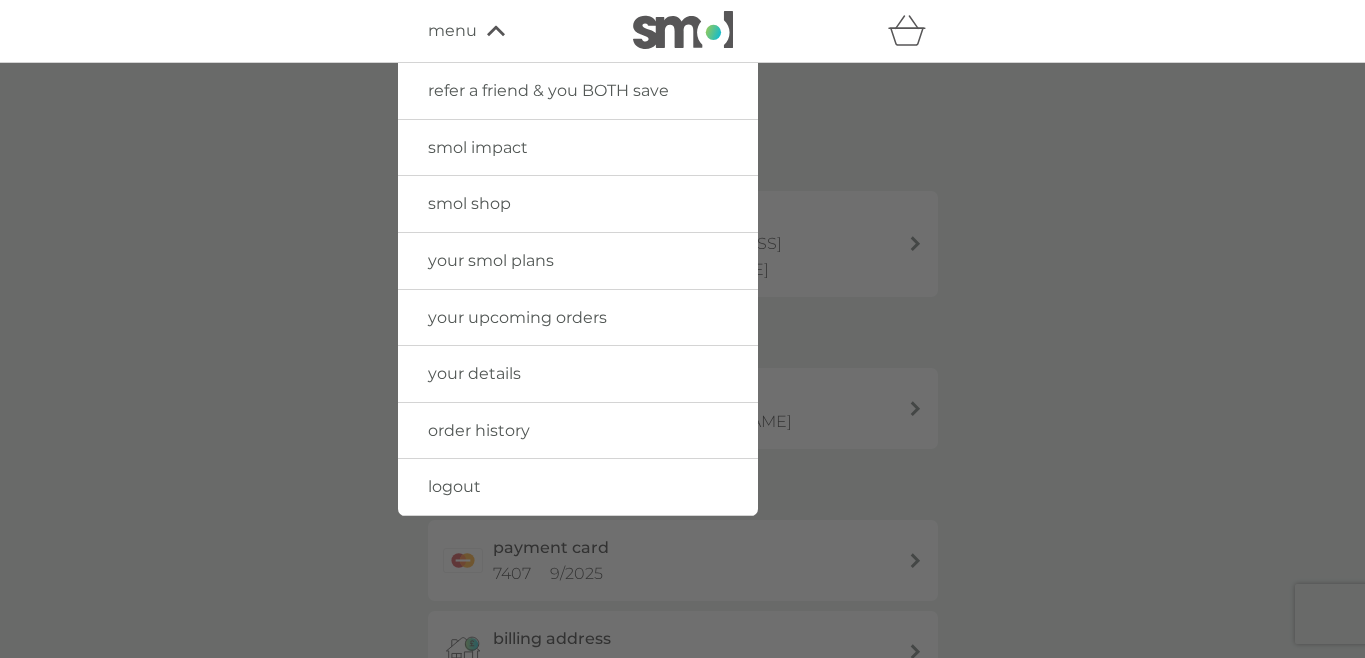 click on "your smol plans" at bounding box center [491, 260] 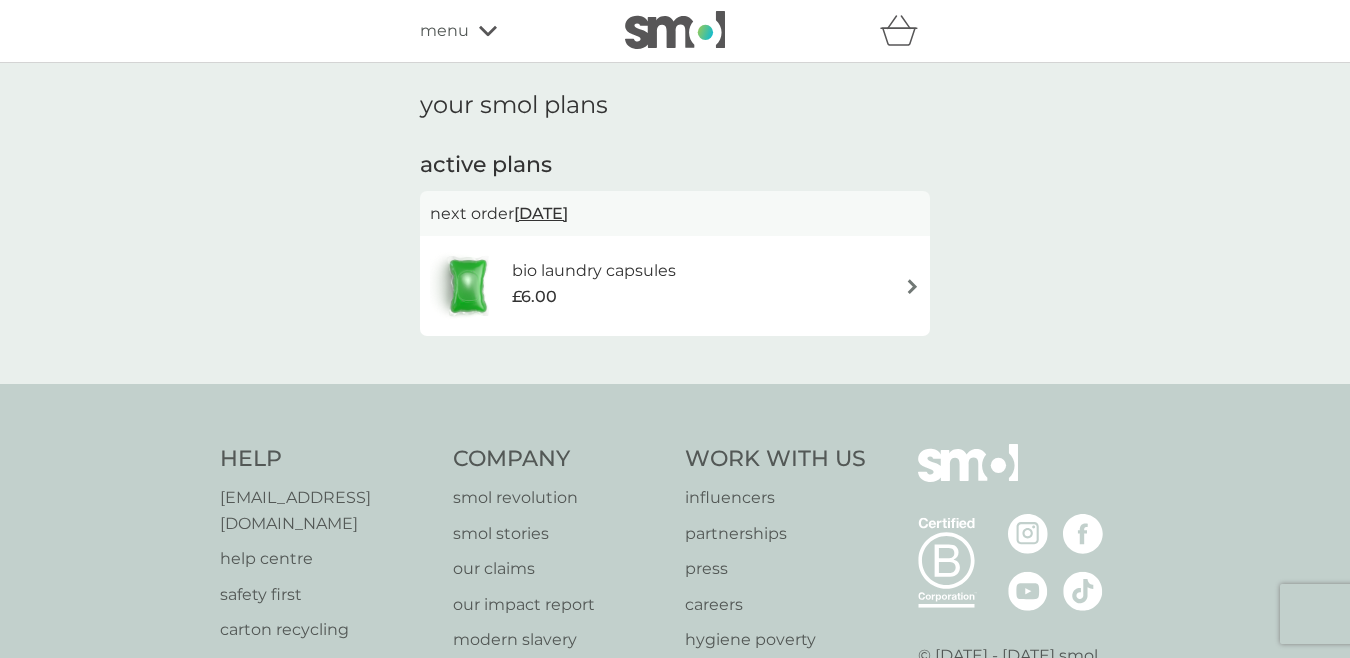 click on "bio laundry capsules £6.00" at bounding box center (675, 286) 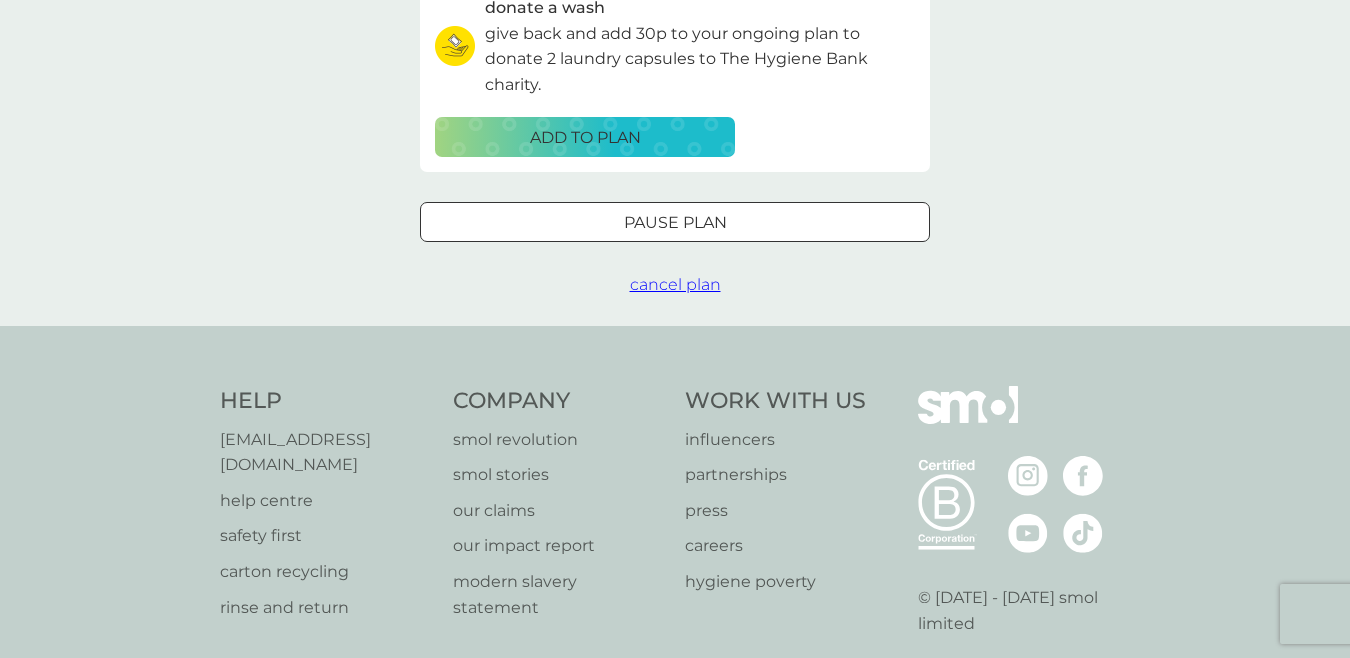 scroll, scrollTop: 704, scrollLeft: 0, axis: vertical 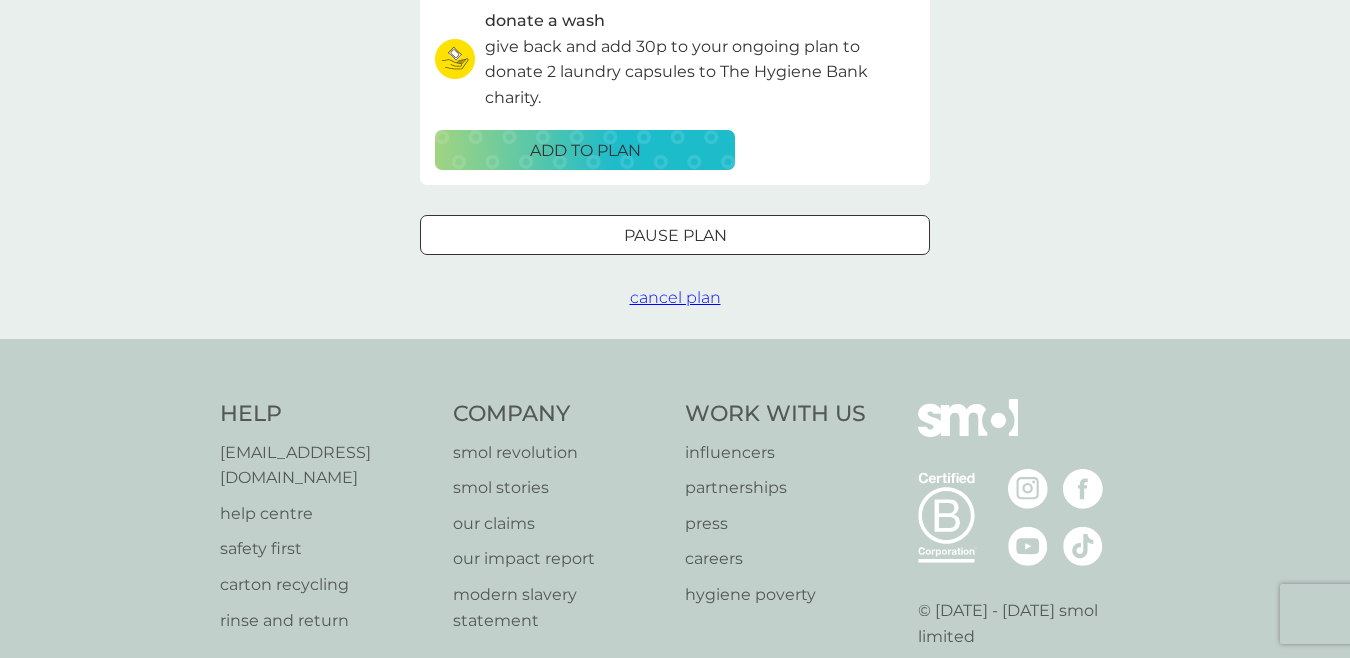 click on "cancel plan" at bounding box center [675, 297] 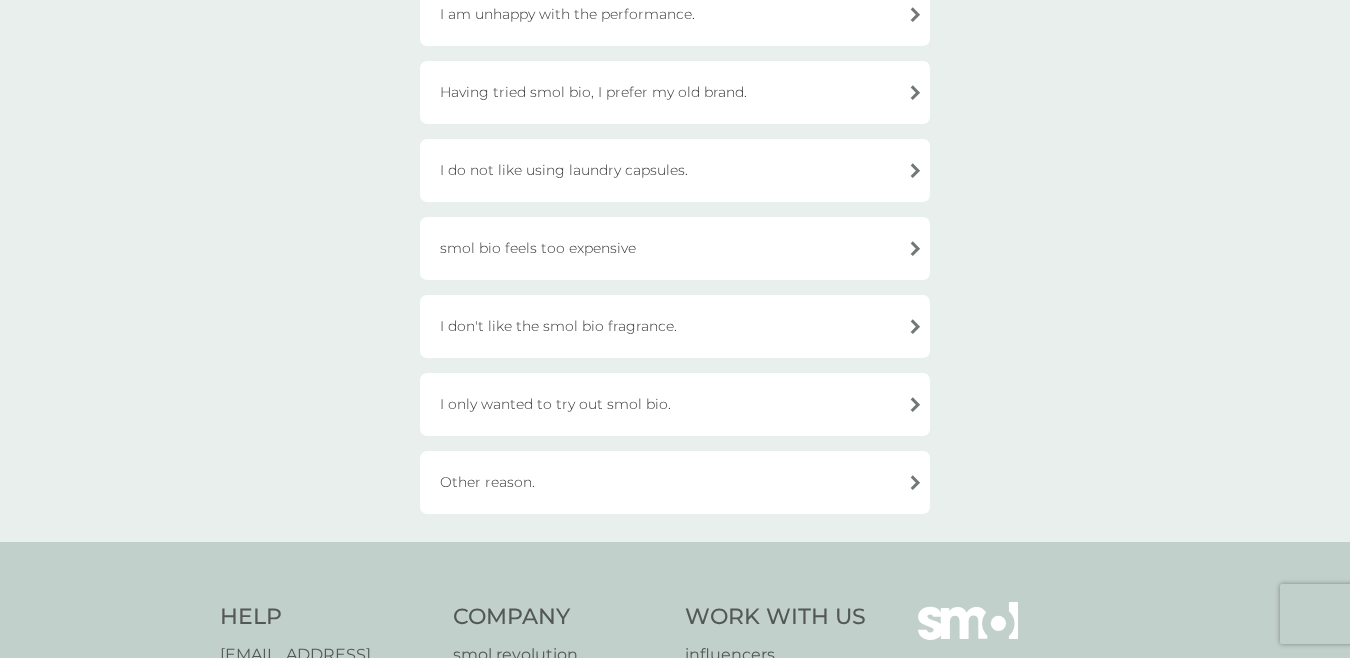scroll, scrollTop: 568, scrollLeft: 0, axis: vertical 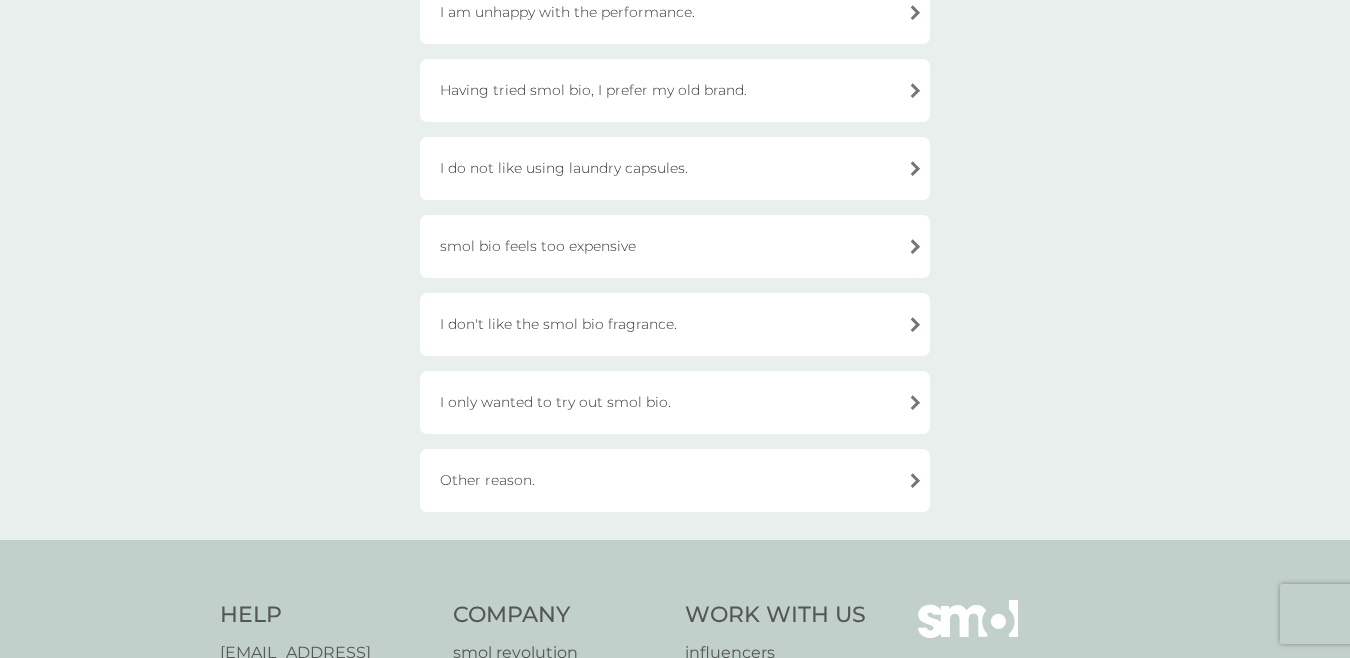 click on "smol bio feels too expensive" at bounding box center [675, 246] 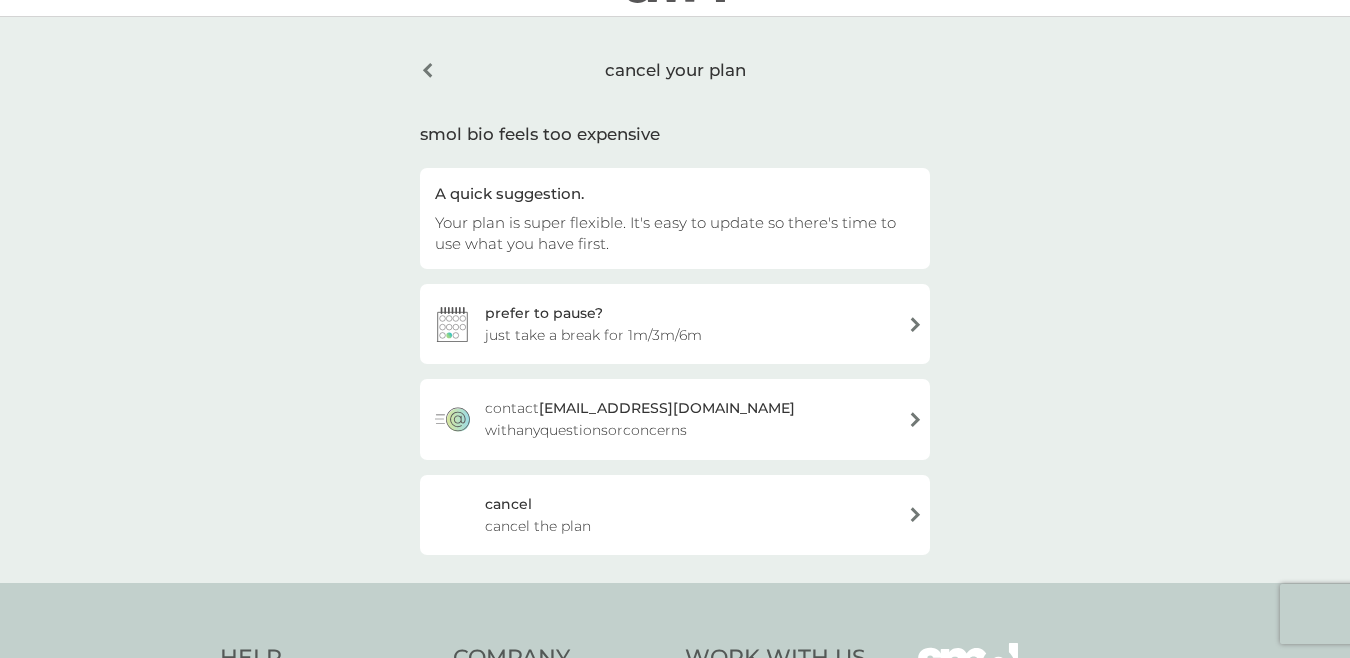 scroll, scrollTop: 47, scrollLeft: 0, axis: vertical 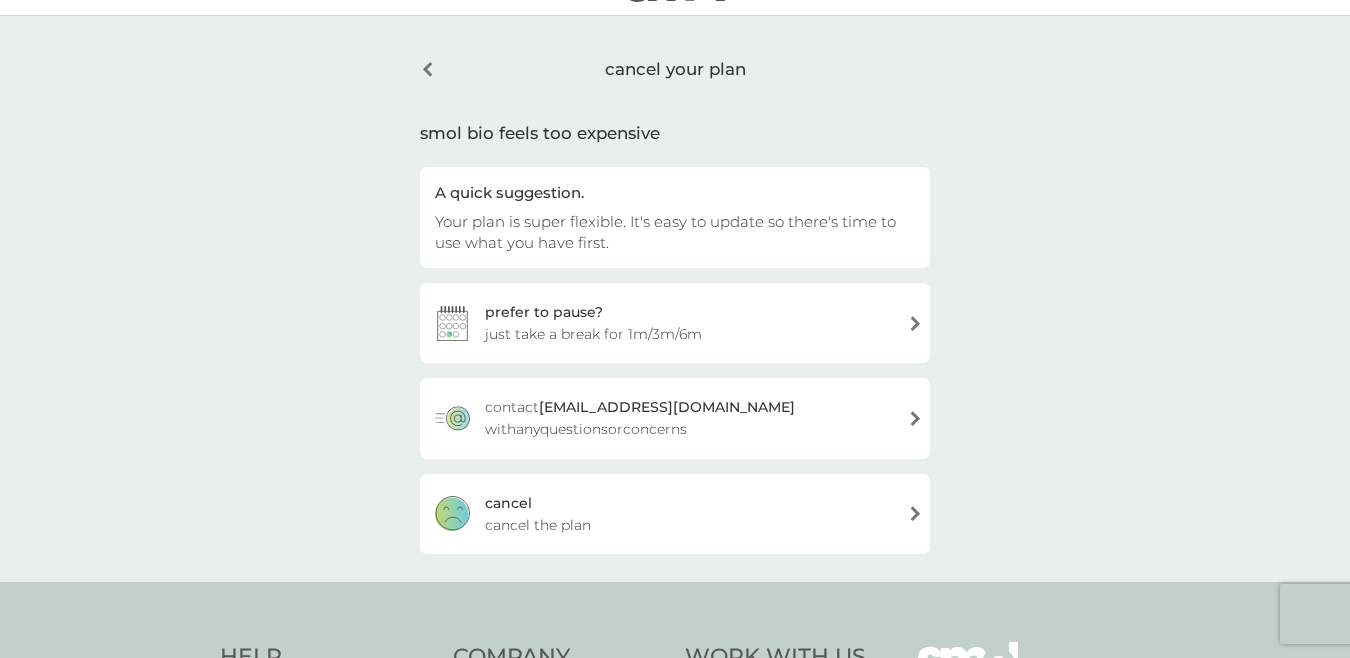 click on "cancel cancel the plan" at bounding box center [675, 514] 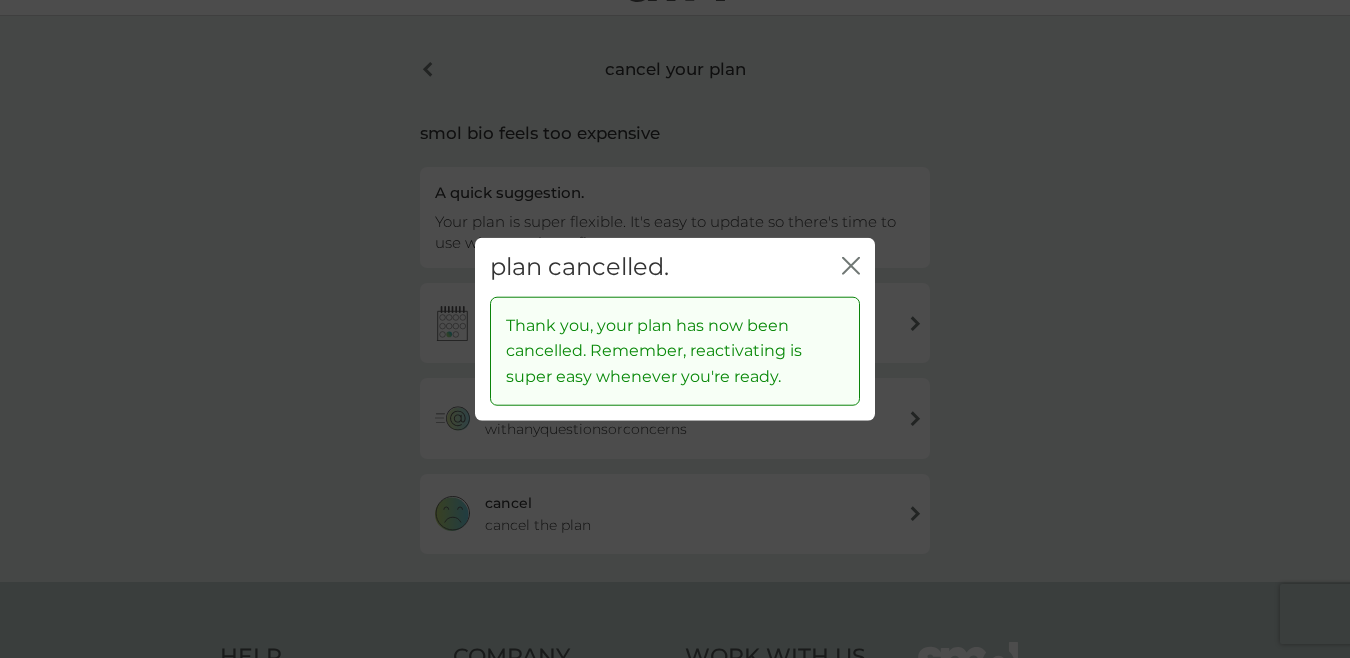 click on "close" 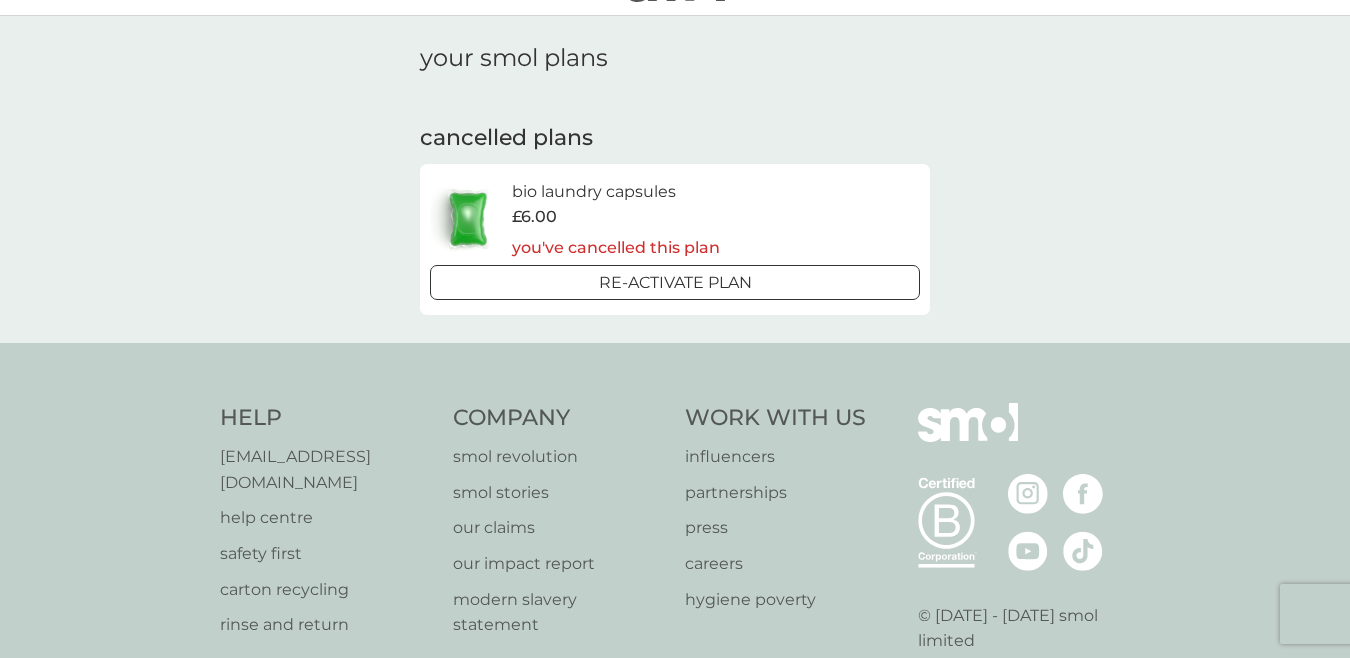 scroll, scrollTop: 0, scrollLeft: 0, axis: both 